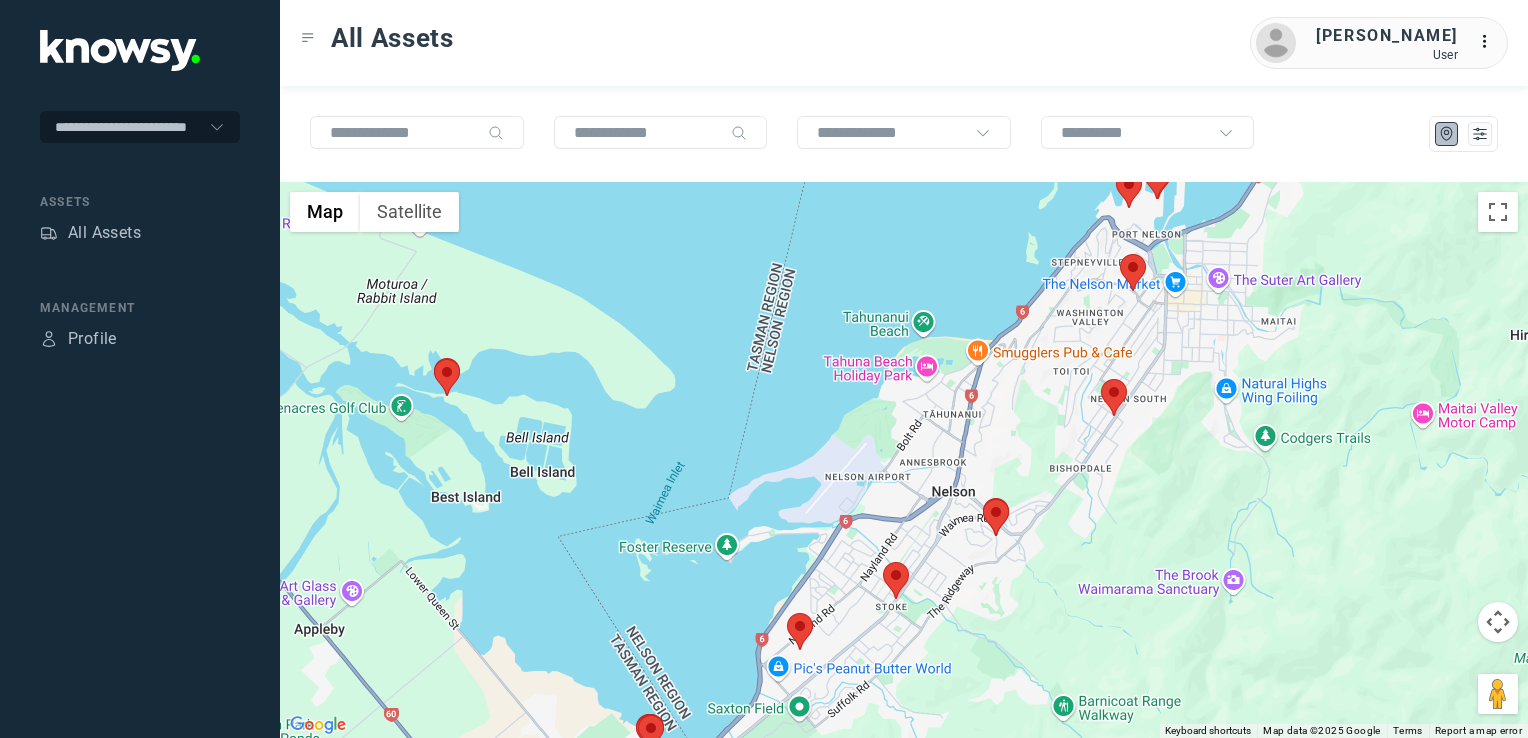 scroll, scrollTop: 0, scrollLeft: 0, axis: both 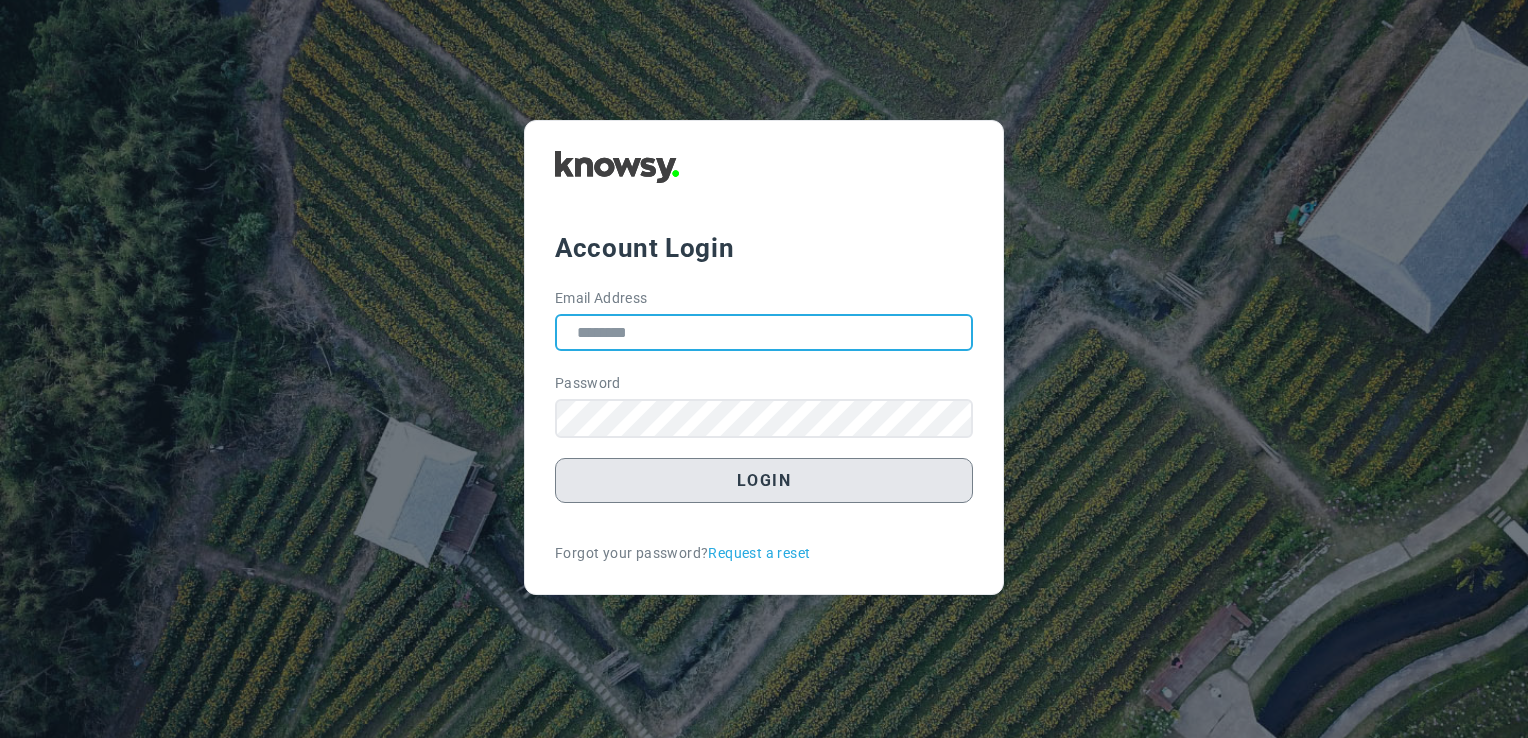 type on "**********" 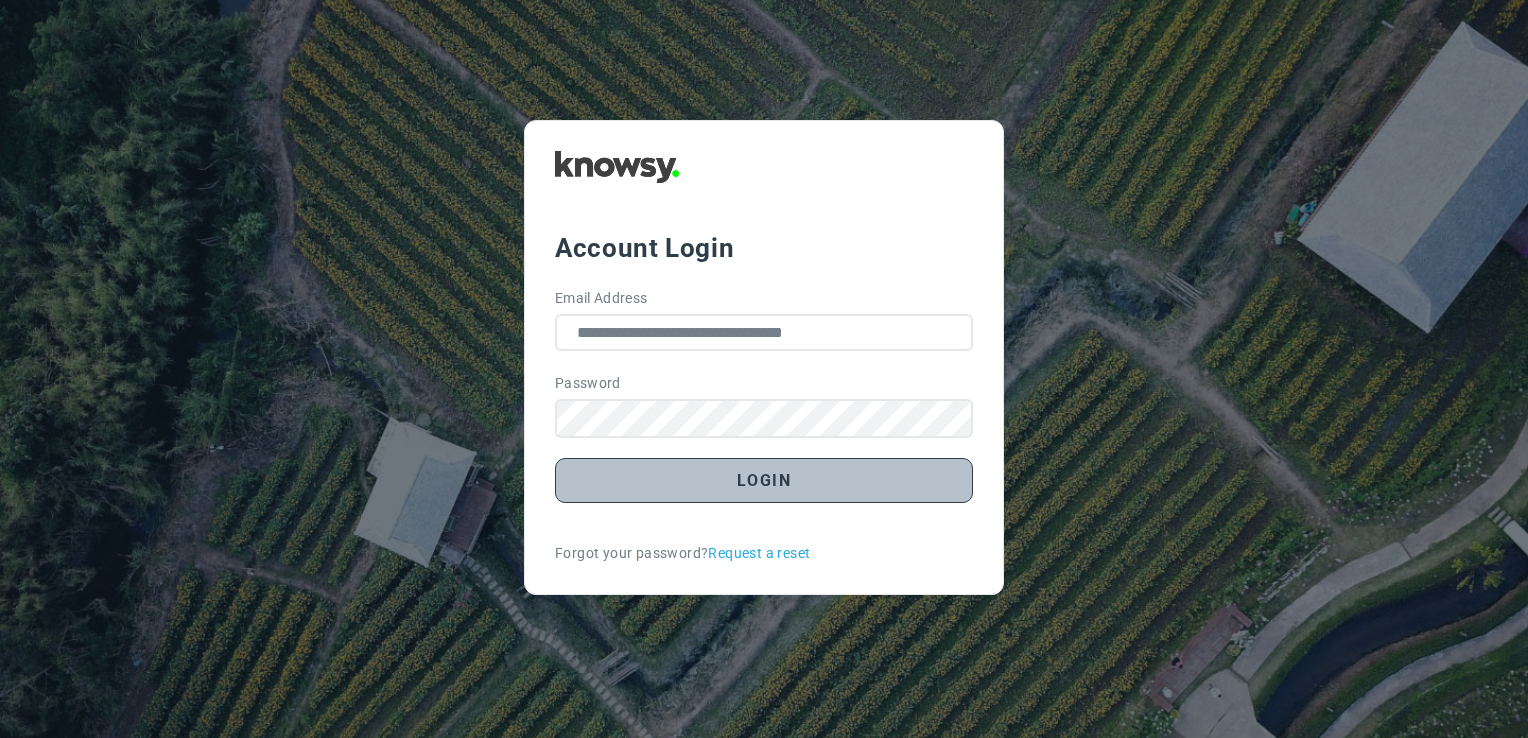 click on "Login" at bounding box center [764, 480] 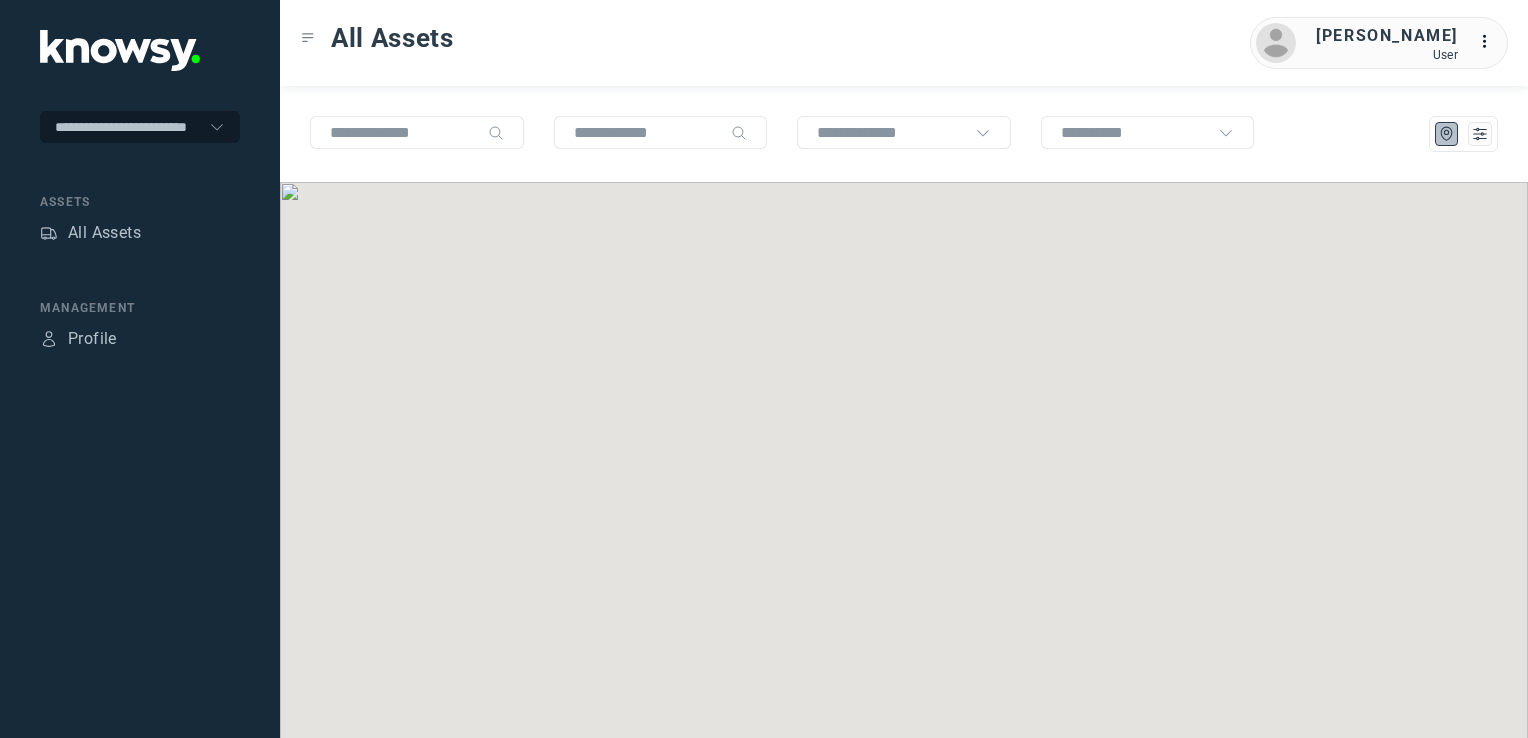 scroll, scrollTop: 0, scrollLeft: 0, axis: both 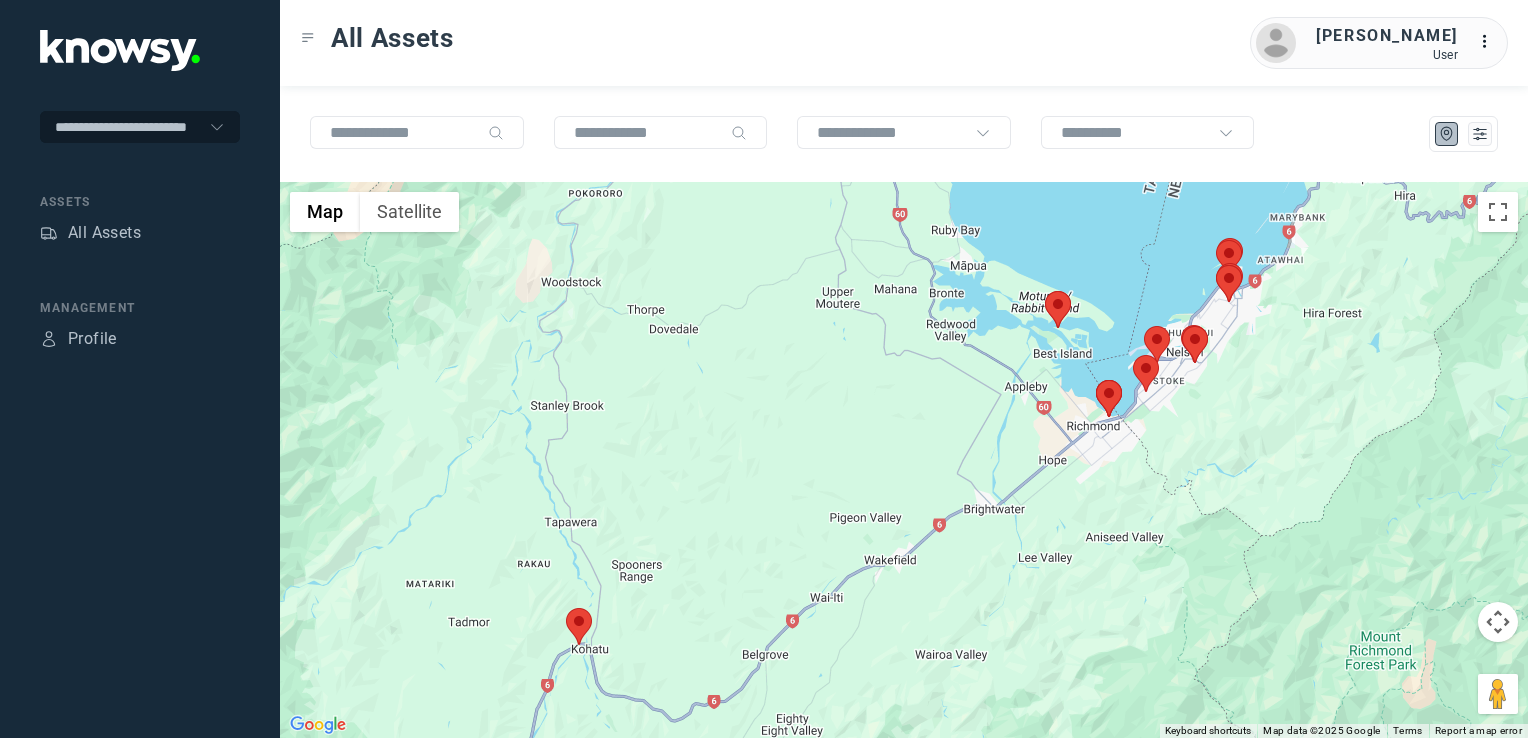 click 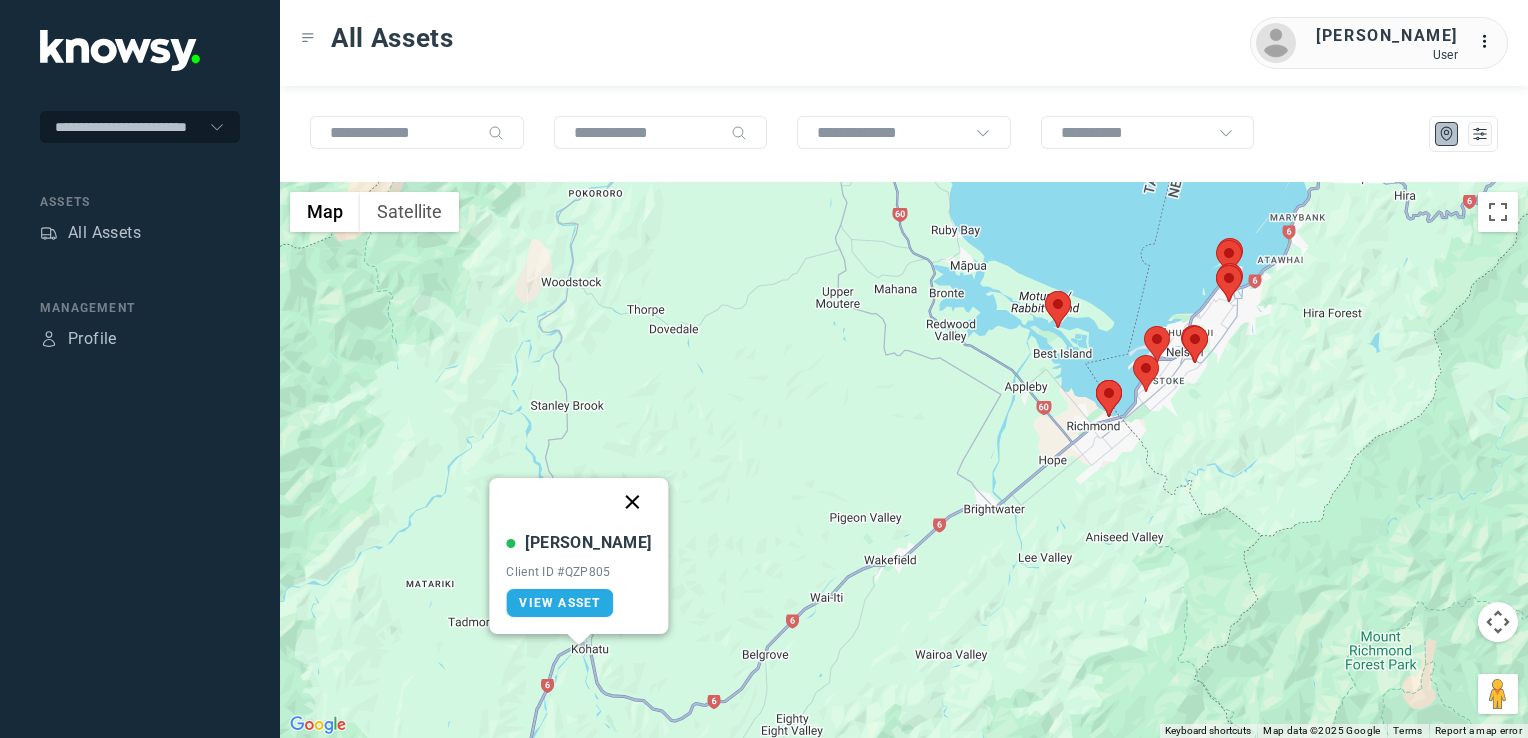 click 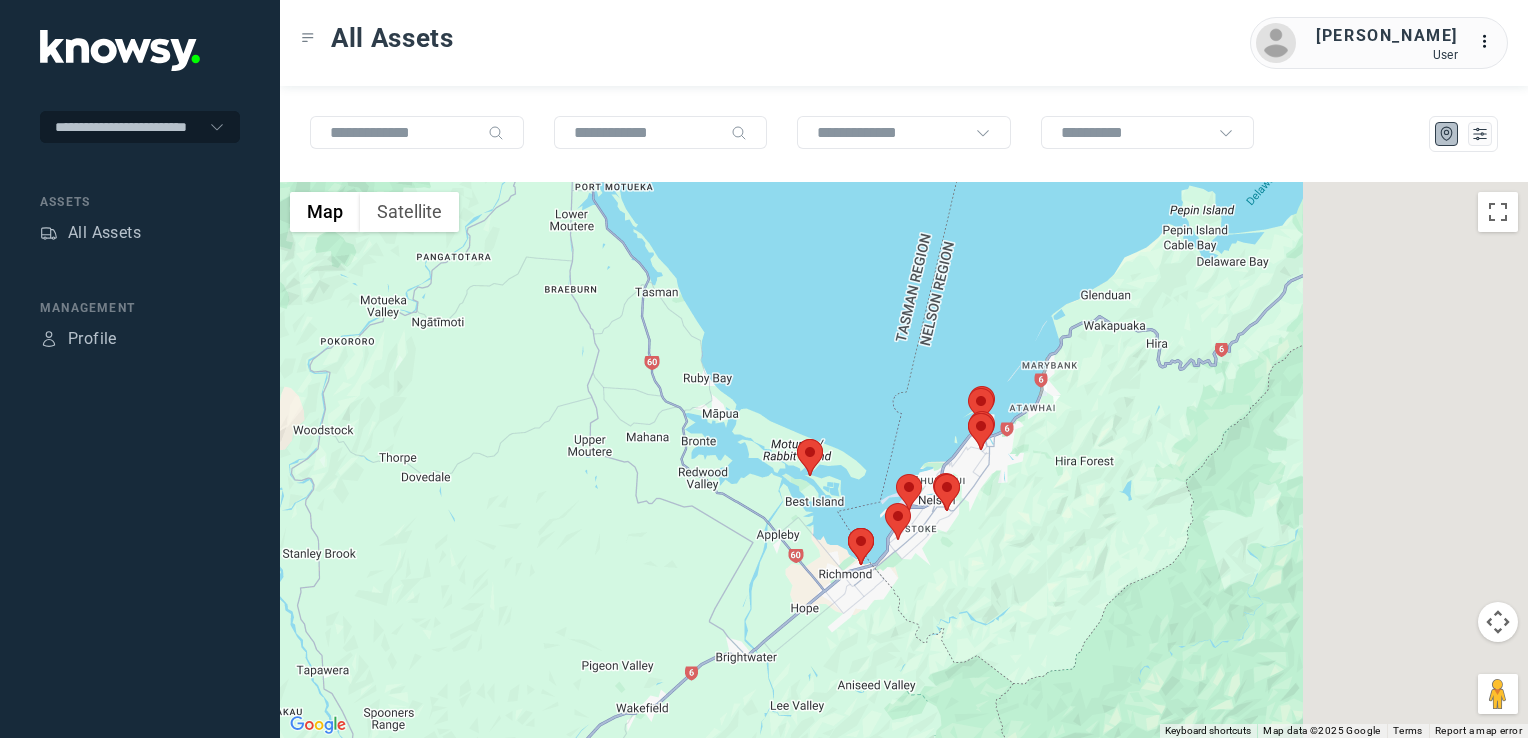 drag, startPoint x: 809, startPoint y: 472, endPoint x: 541, endPoint y: 629, distance: 310.60104 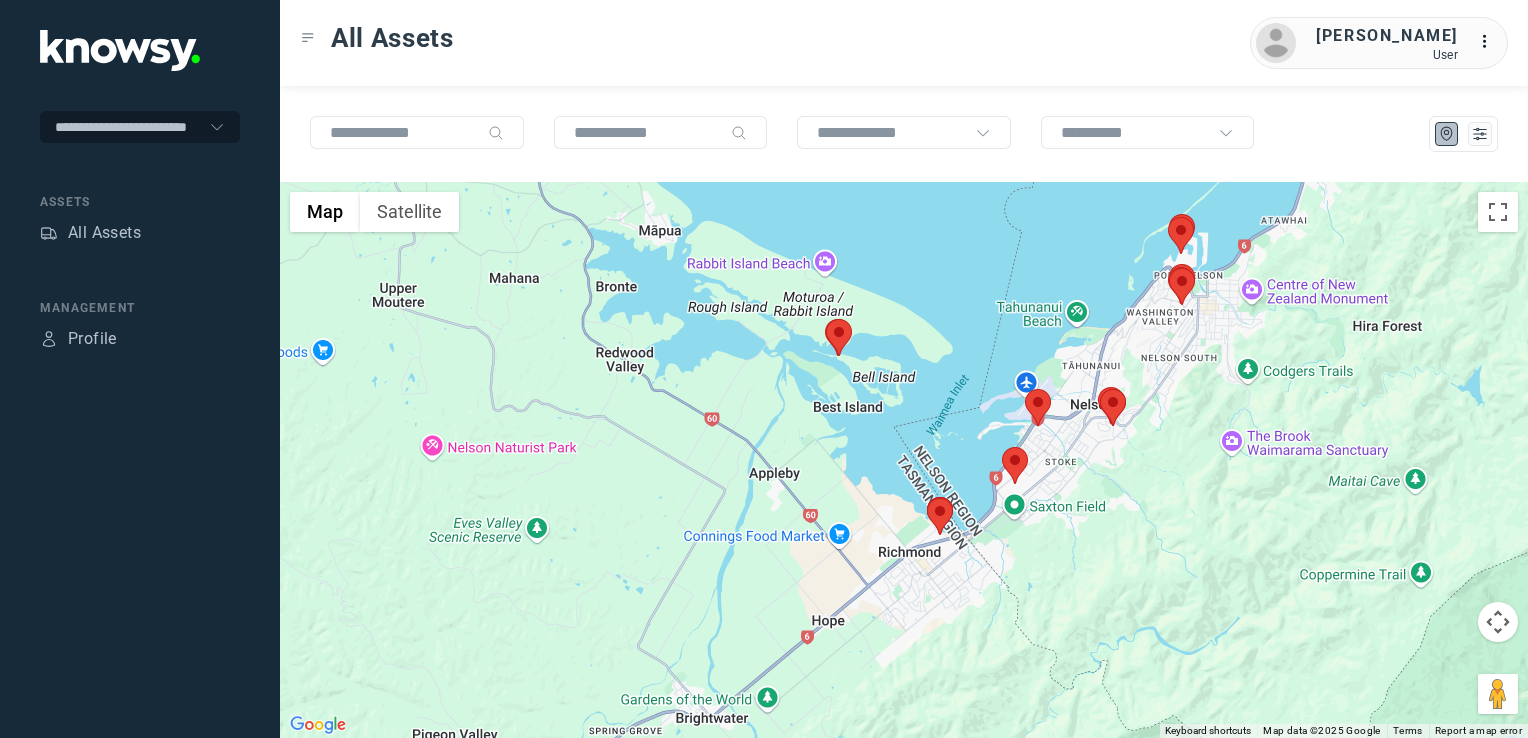 drag, startPoint x: 887, startPoint y: 568, endPoint x: 757, endPoint y: 682, distance: 172.9046 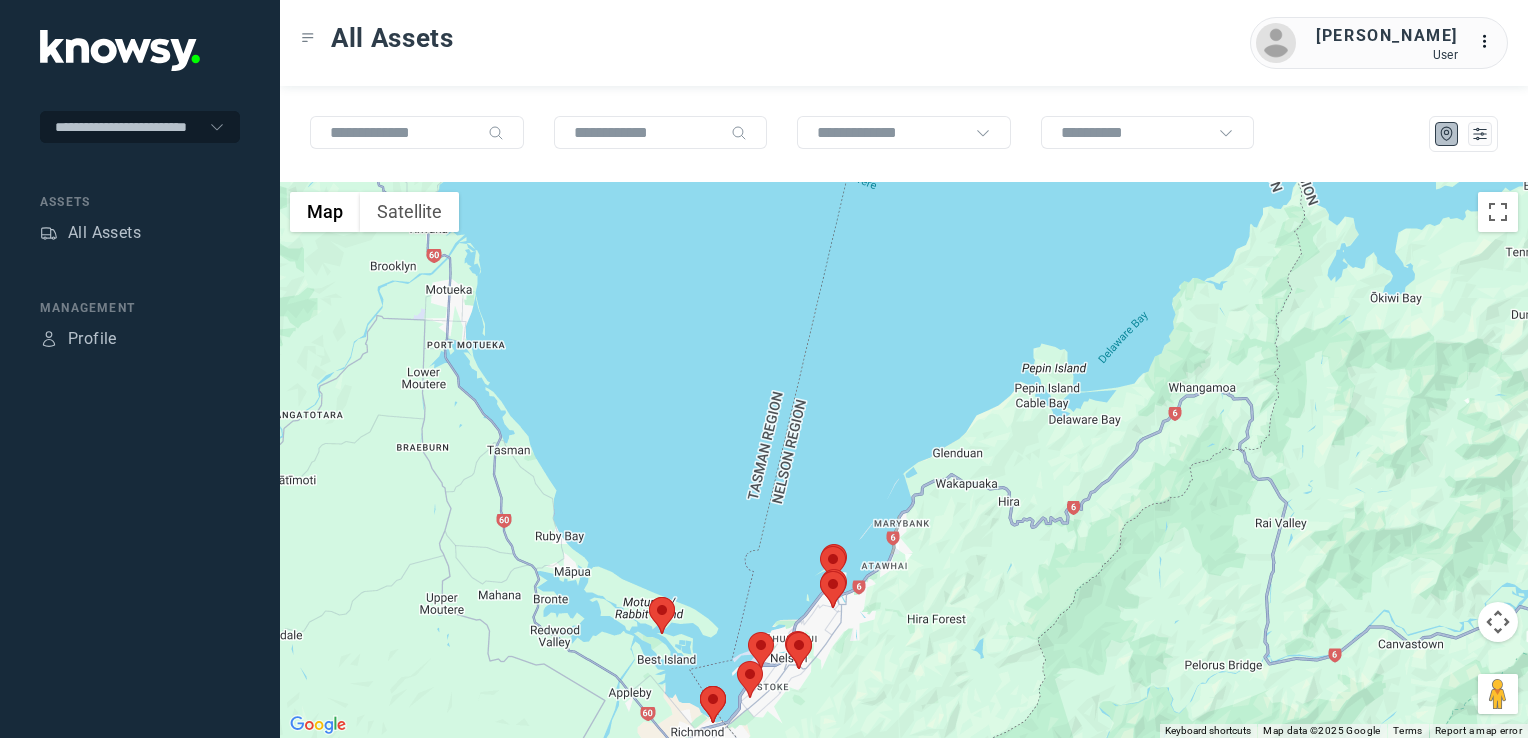 drag, startPoint x: 907, startPoint y: 584, endPoint x: 934, endPoint y: 538, distance: 53.338543 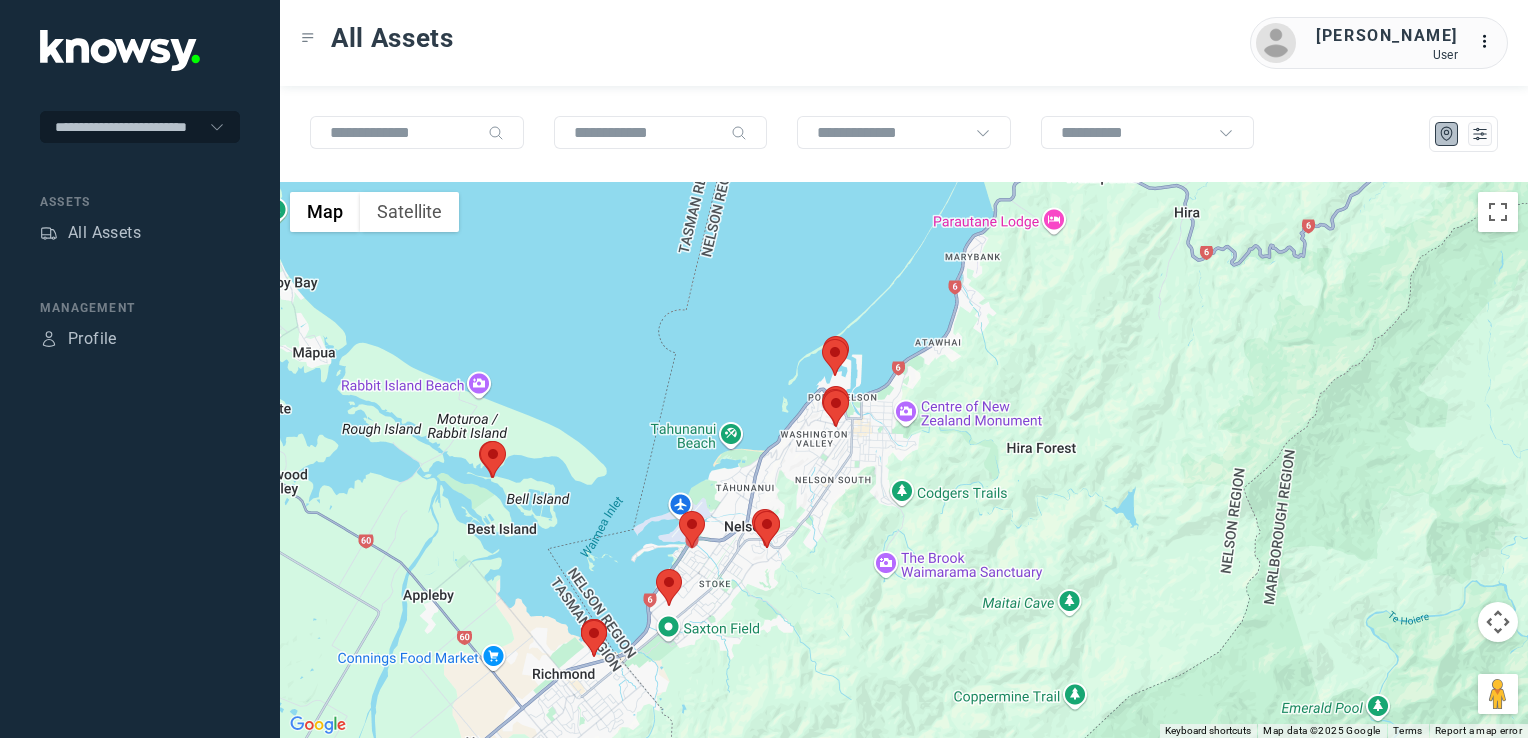 drag, startPoint x: 969, startPoint y: 526, endPoint x: 1083, endPoint y: 423, distance: 153.63919 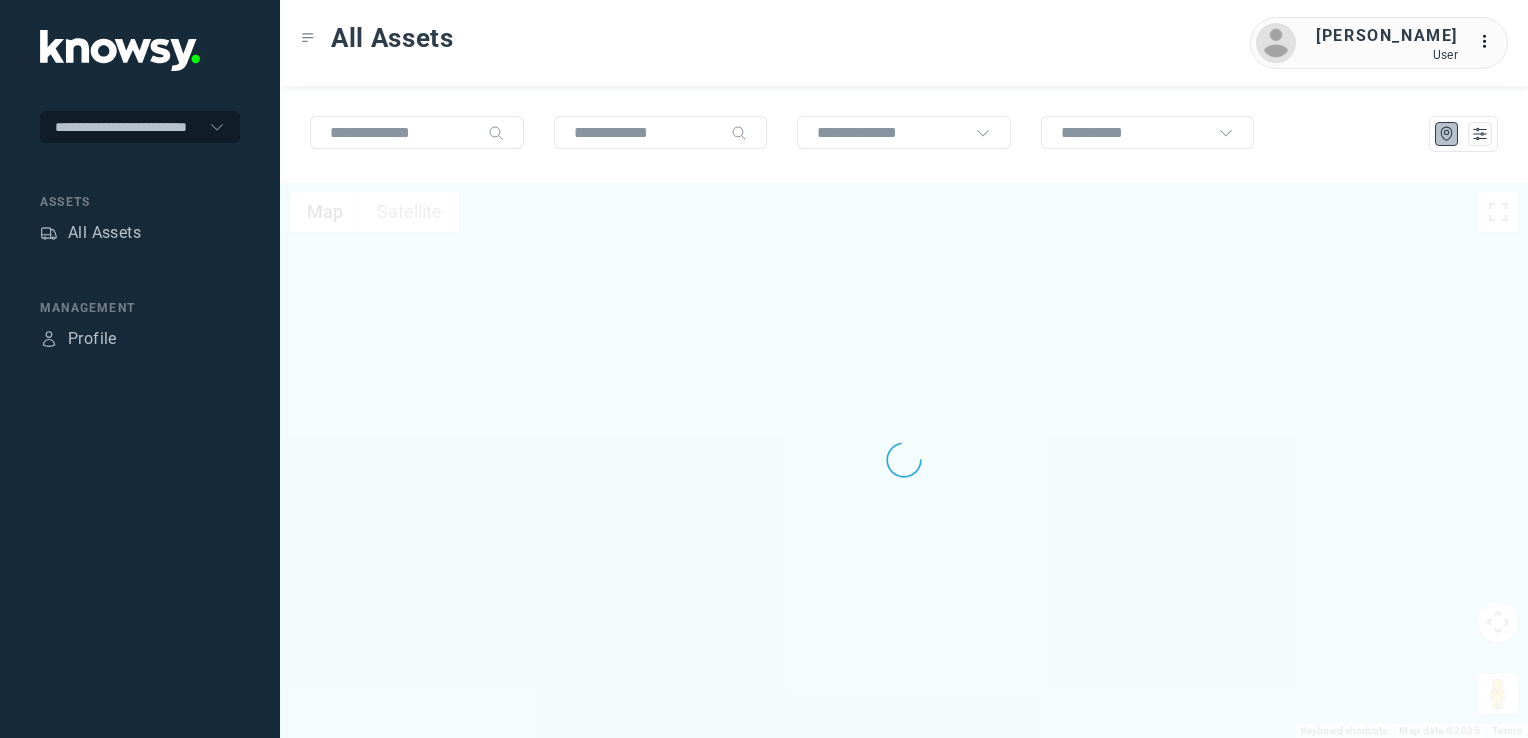 scroll, scrollTop: 0, scrollLeft: 0, axis: both 